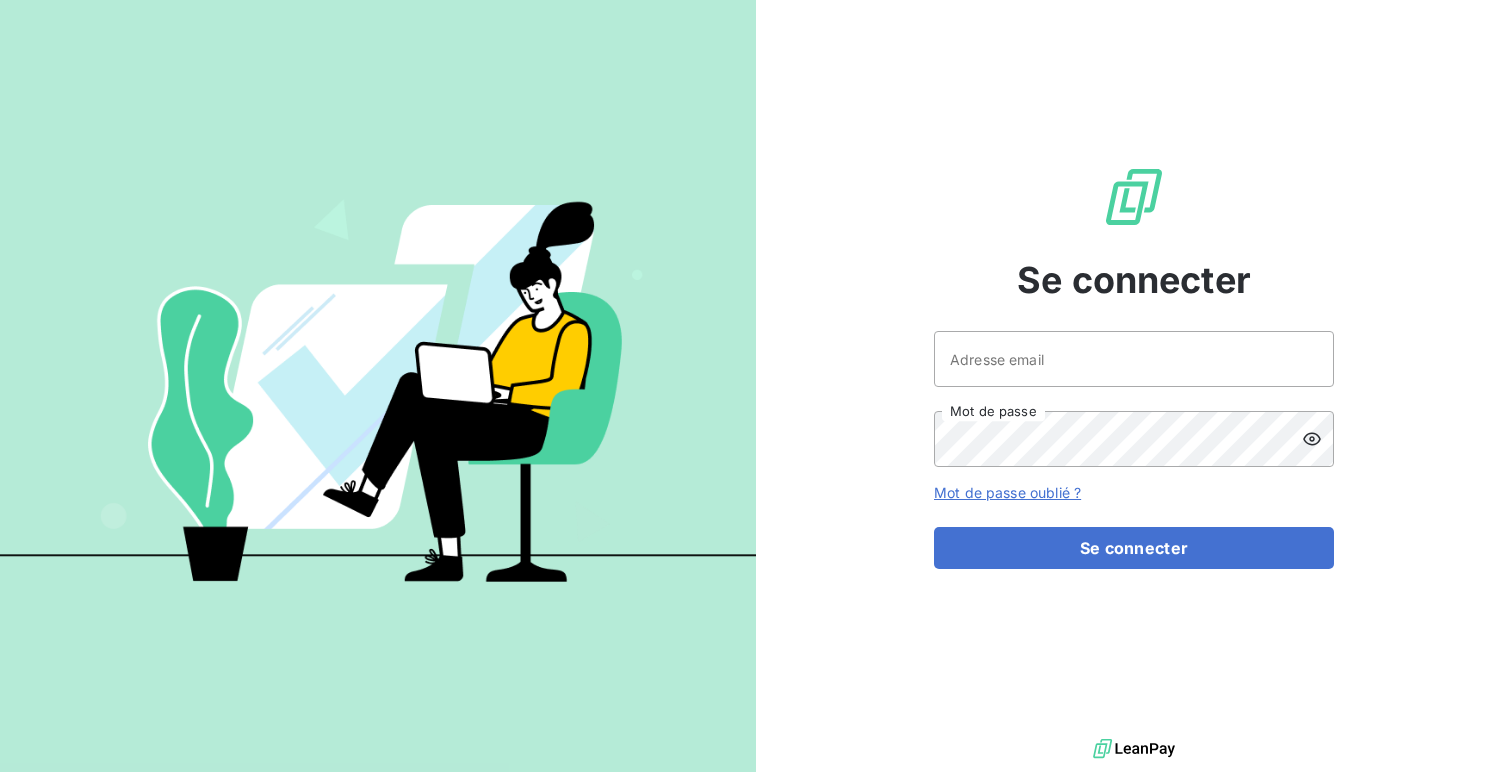 scroll, scrollTop: 0, scrollLeft: 0, axis: both 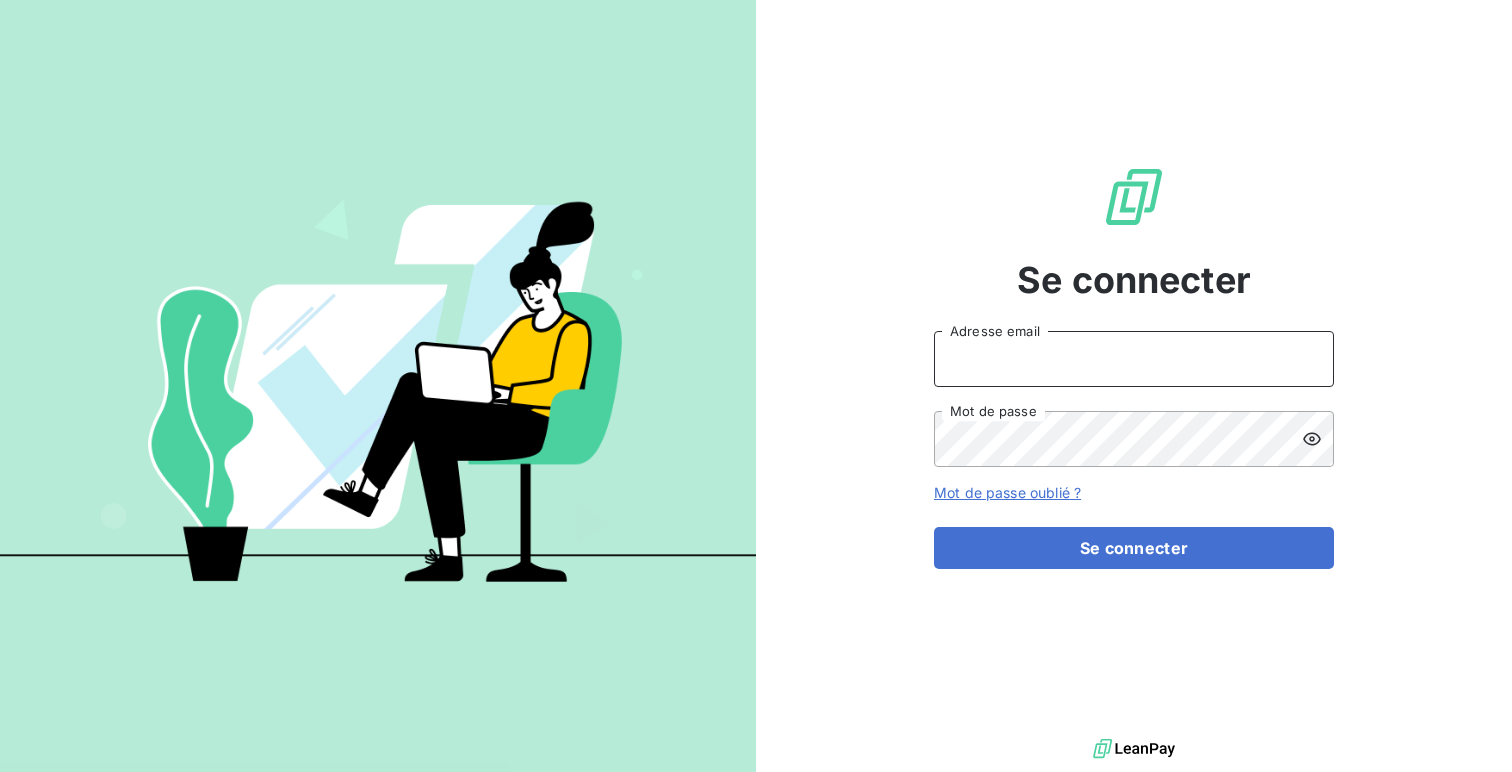 click on "Adresse email" at bounding box center [1134, 359] 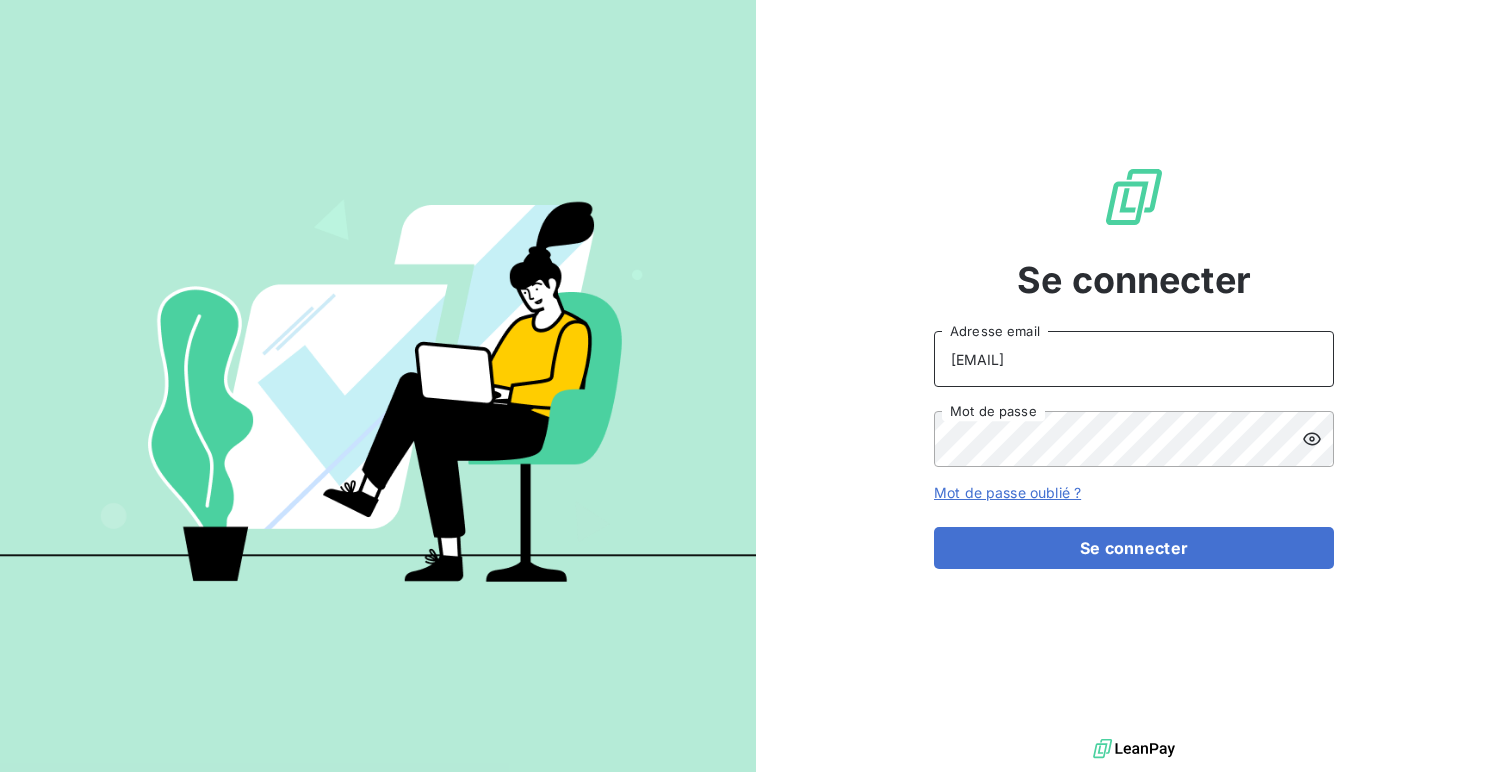 type on "[EMAIL]" 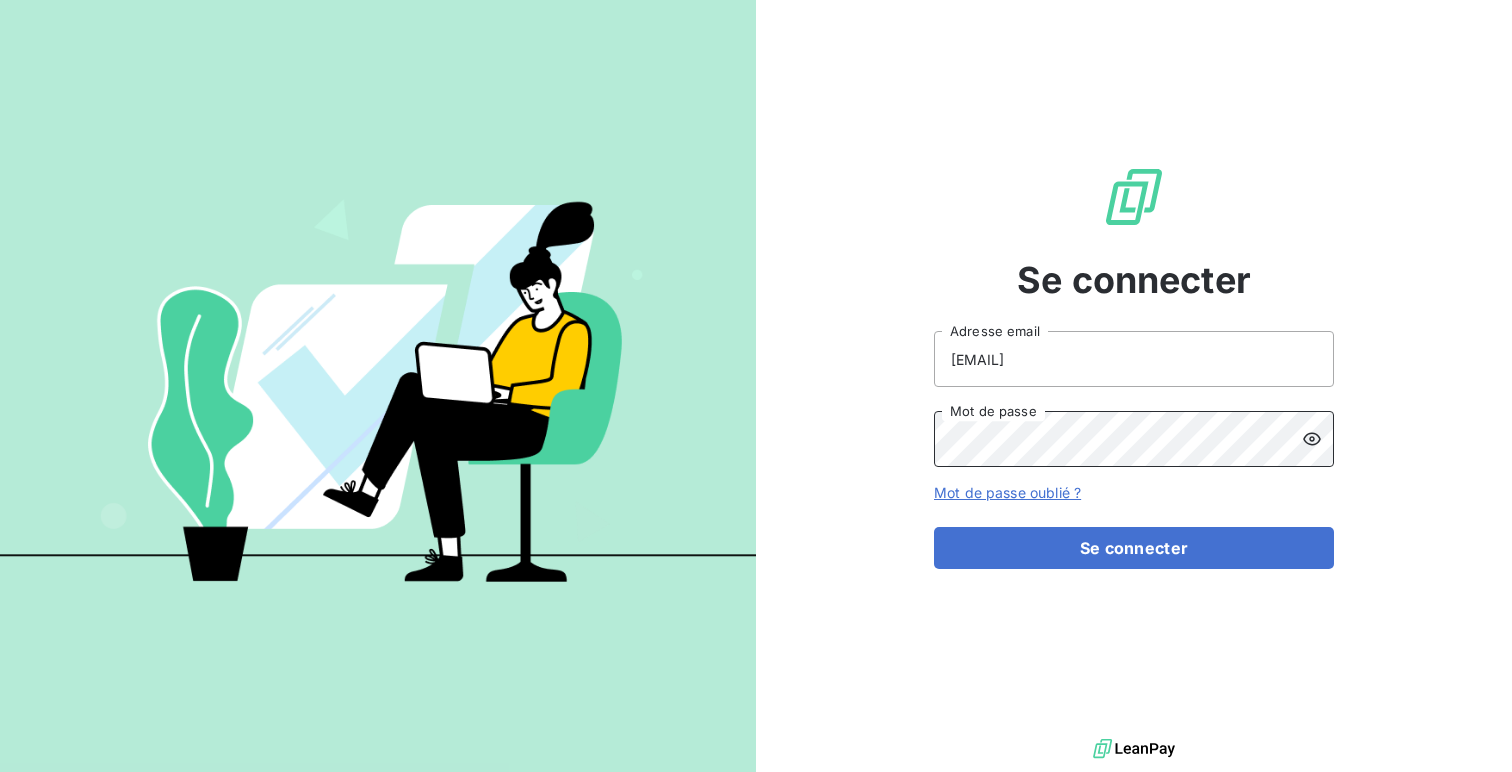 click on "Se connecter" at bounding box center (1134, 548) 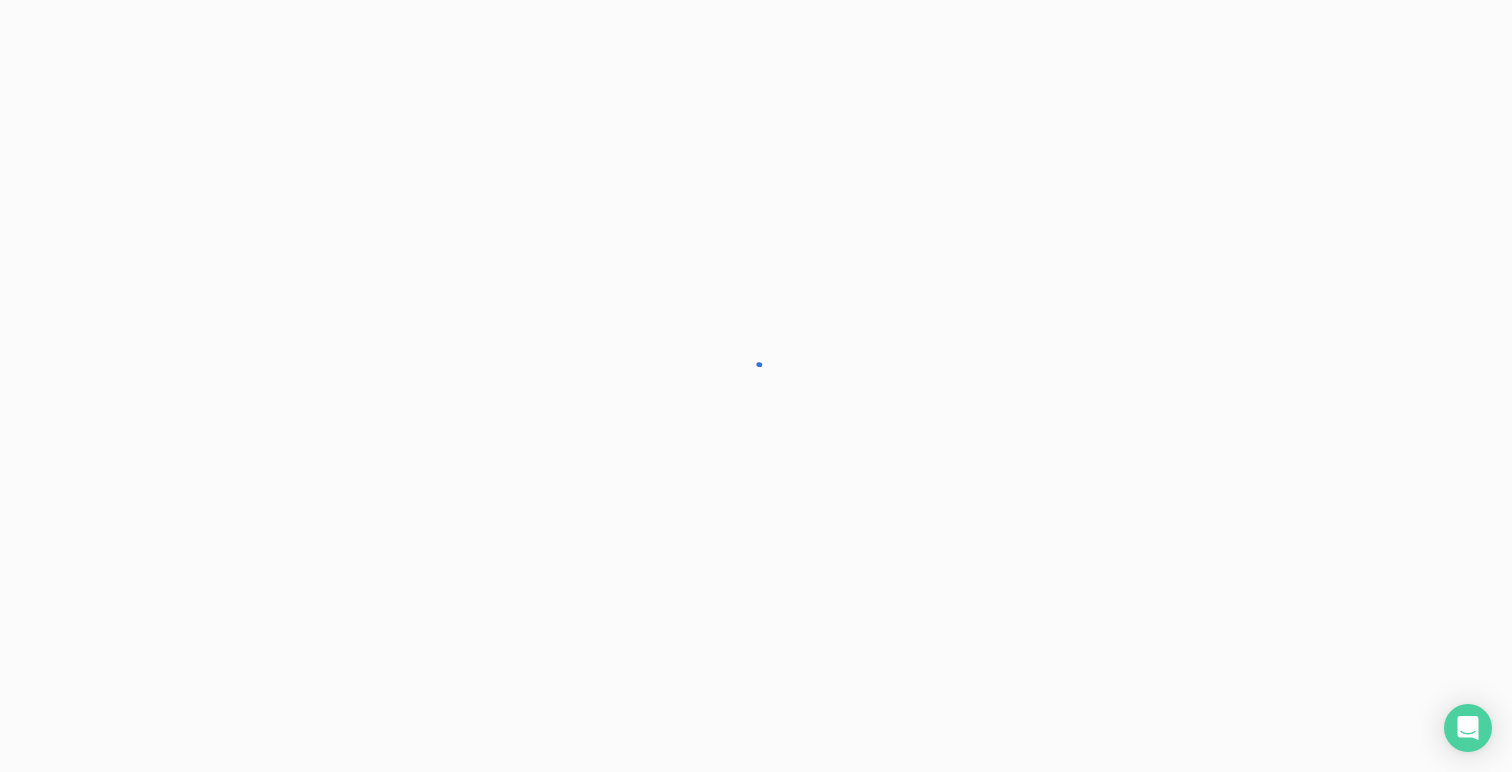 scroll, scrollTop: 0, scrollLeft: 0, axis: both 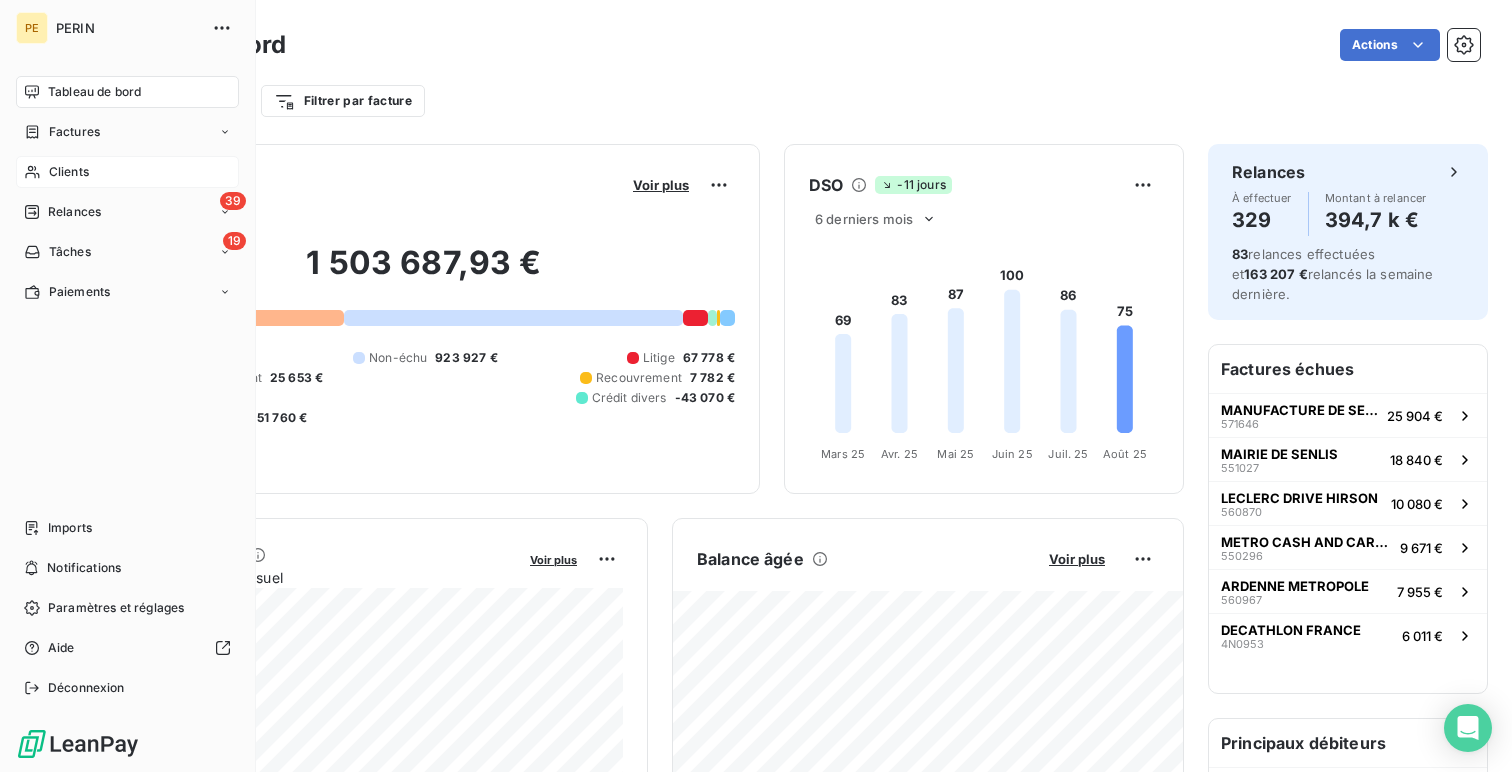 click 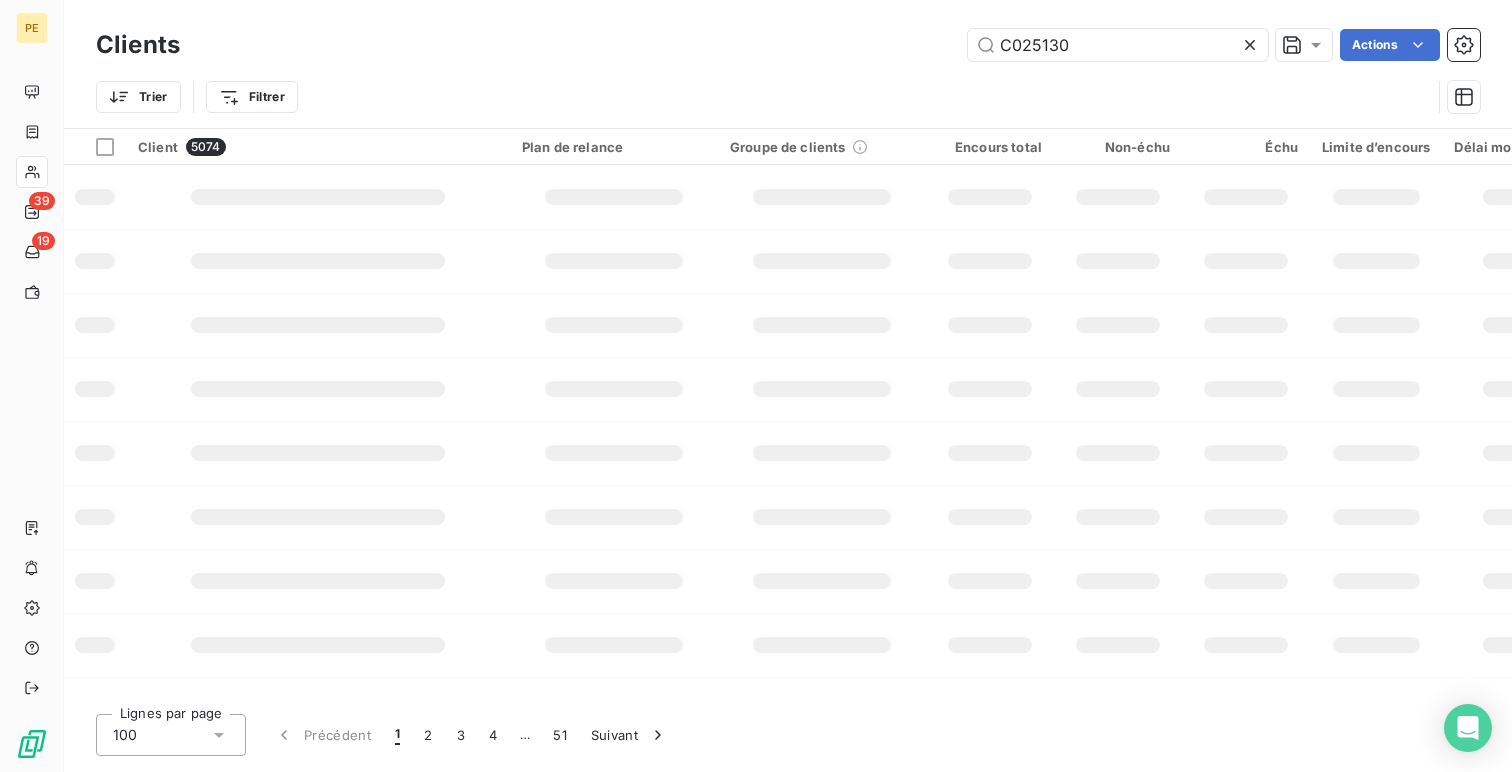type on "C025130" 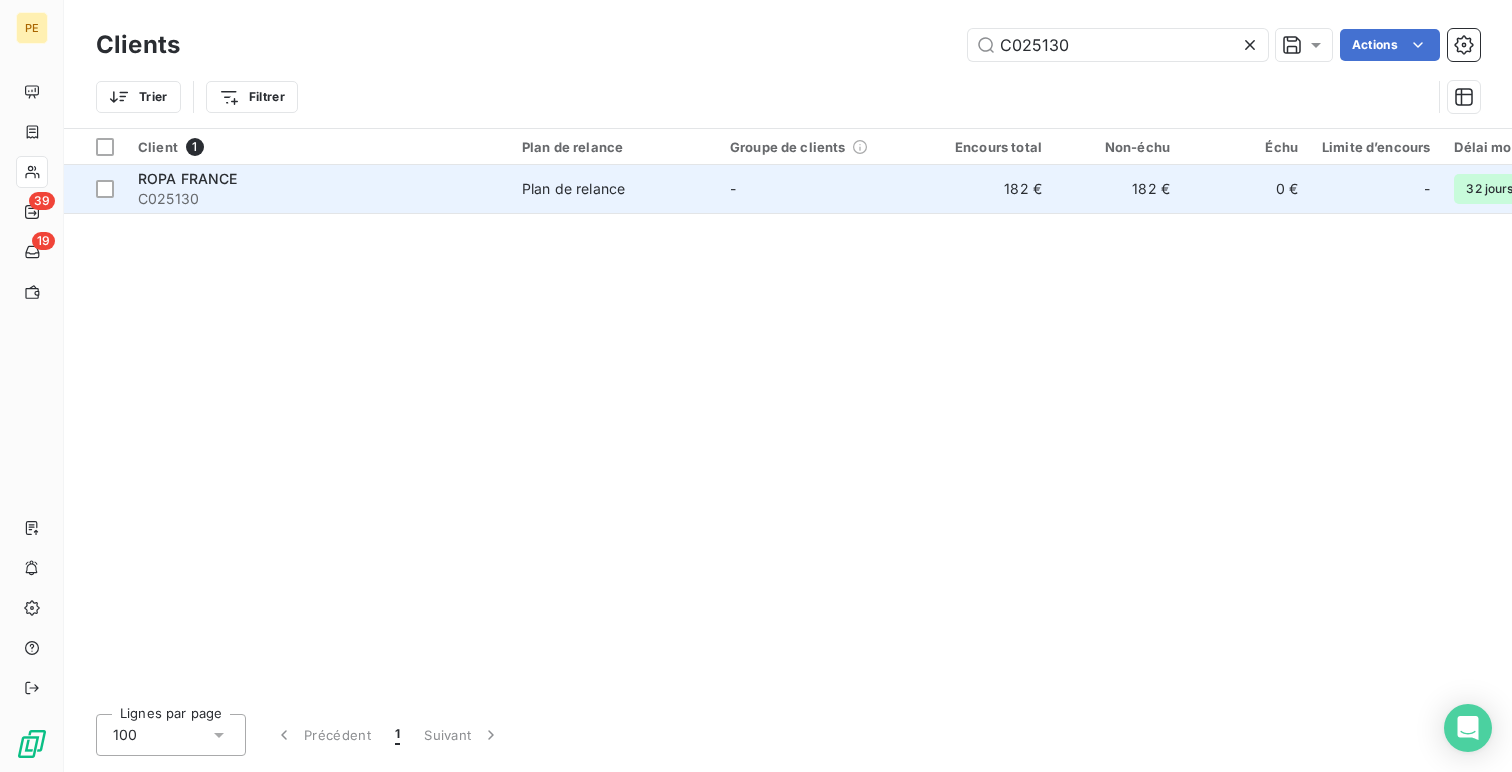 click on "ROPA FRANCE" at bounding box center [318, 179] 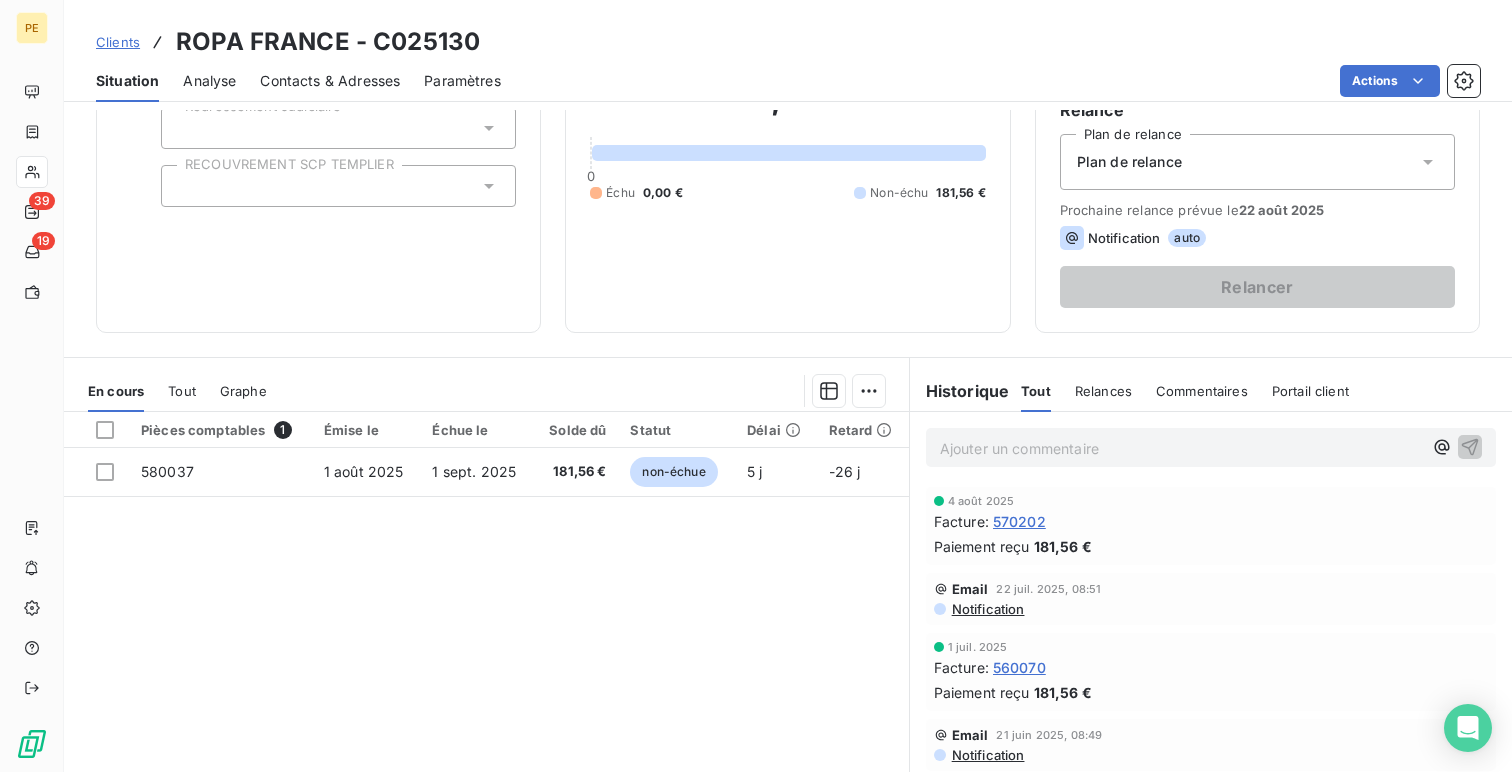 scroll, scrollTop: 202, scrollLeft: 0, axis: vertical 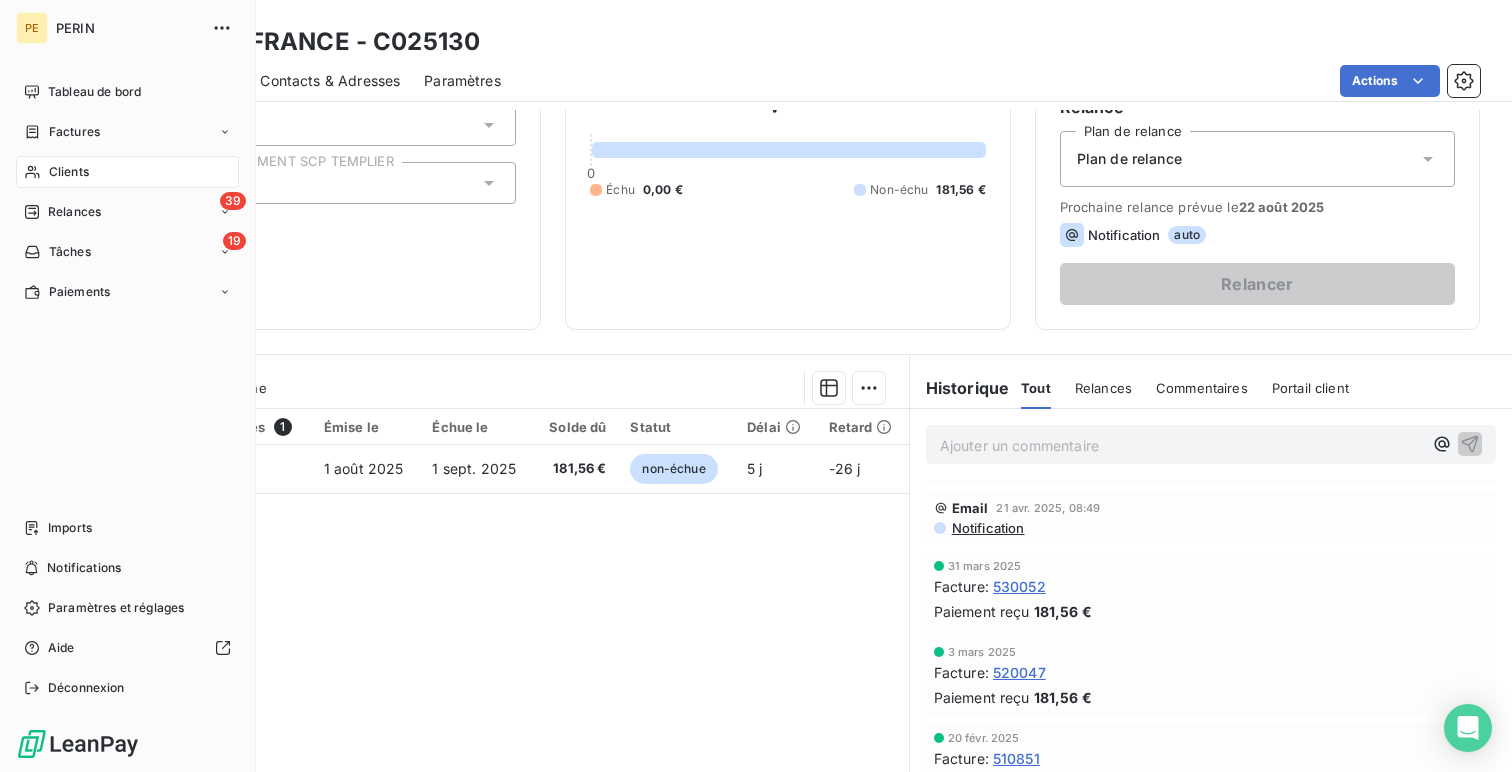 click on "Clients" at bounding box center [127, 172] 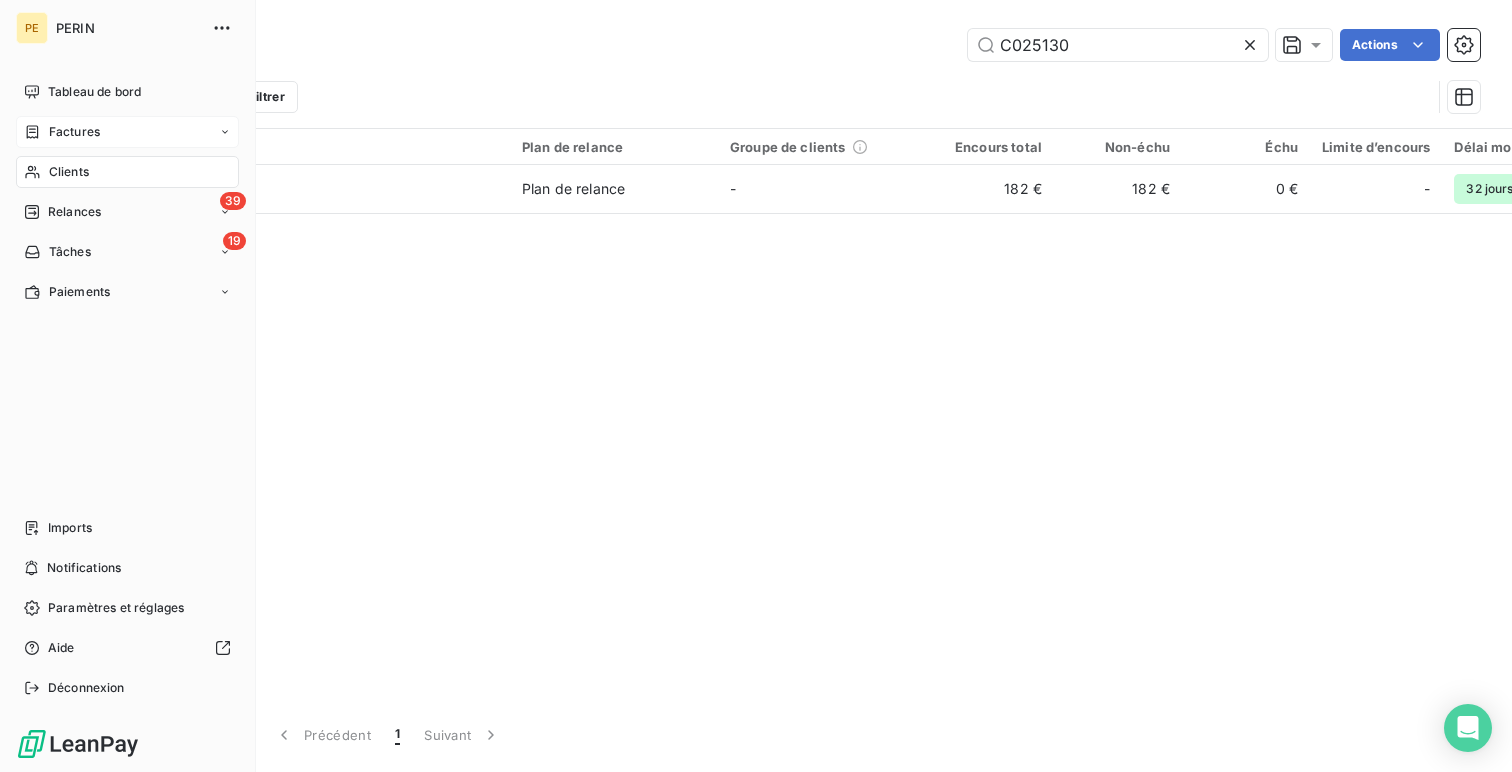 click on "Factures" at bounding box center (74, 132) 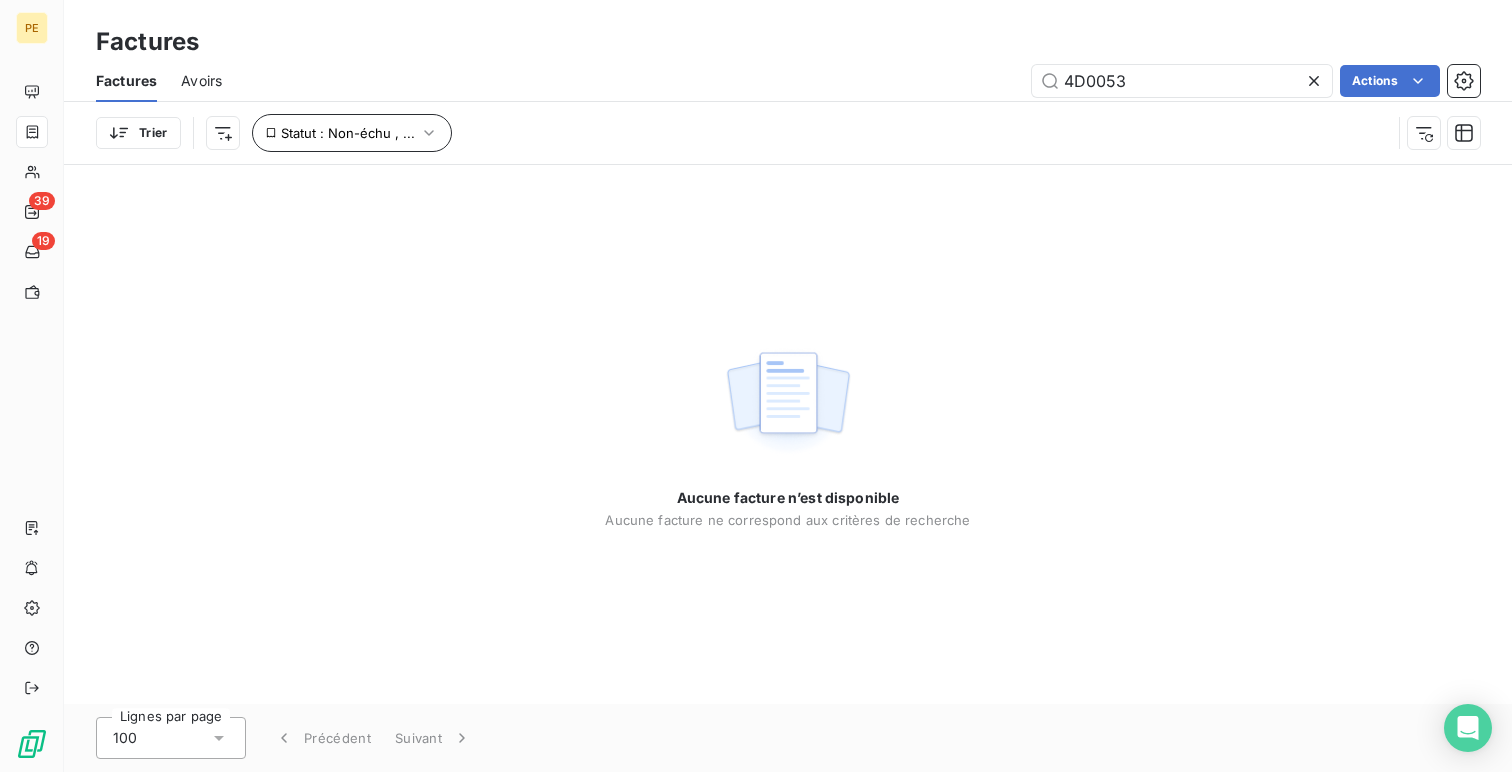 type on "4D0053" 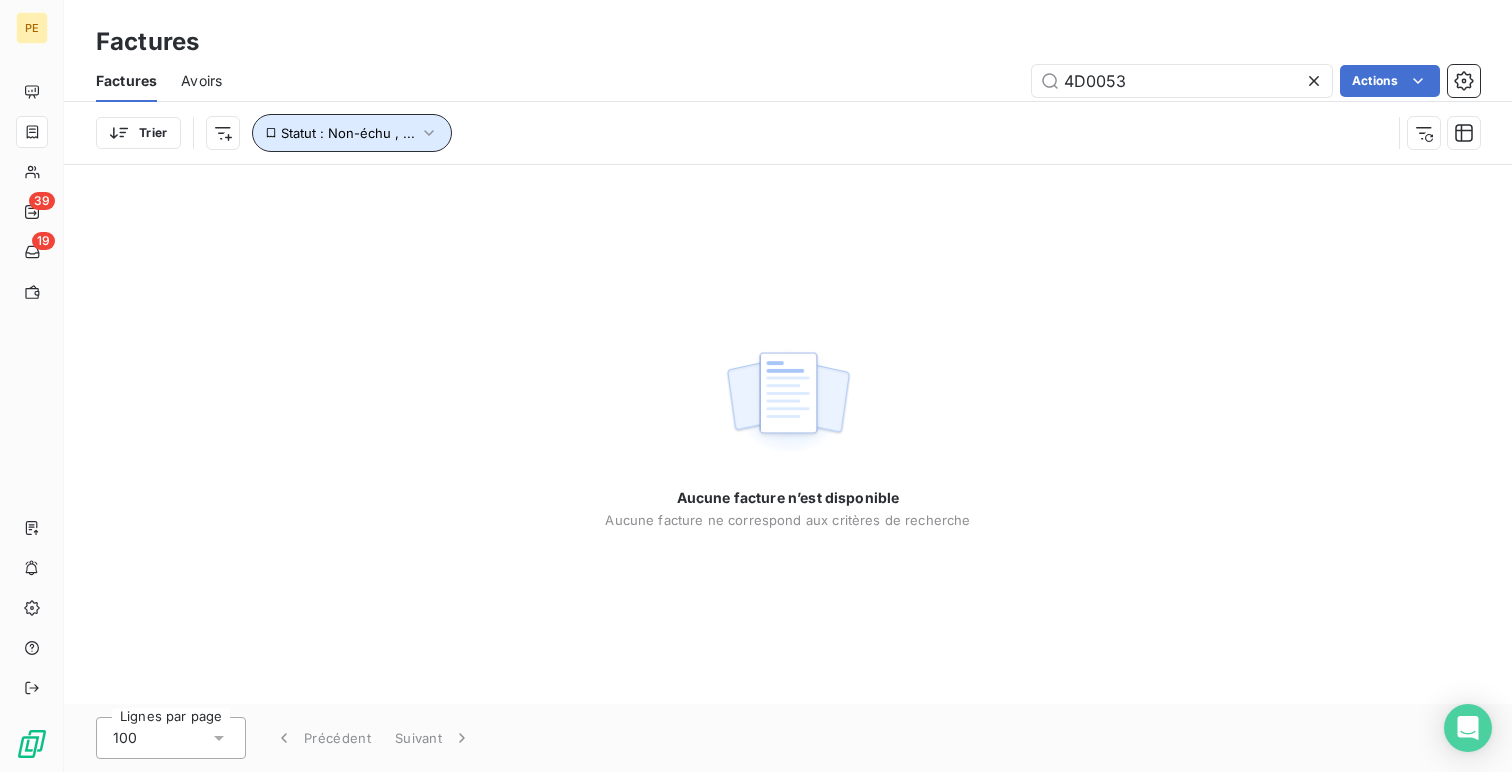 click on "Statut  : Non-échu , ..." at bounding box center [348, 133] 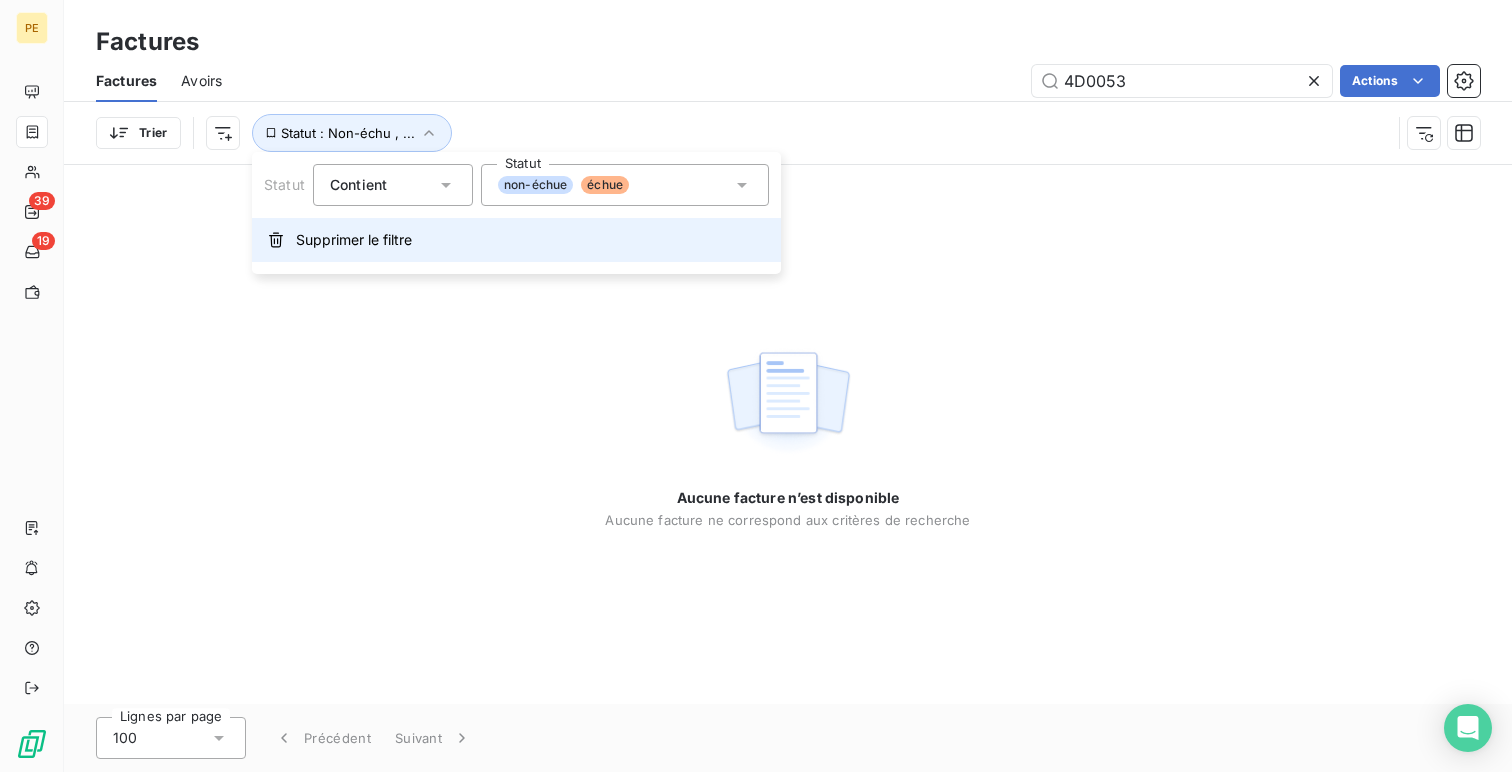 click on "Supprimer le filtre" at bounding box center (354, 240) 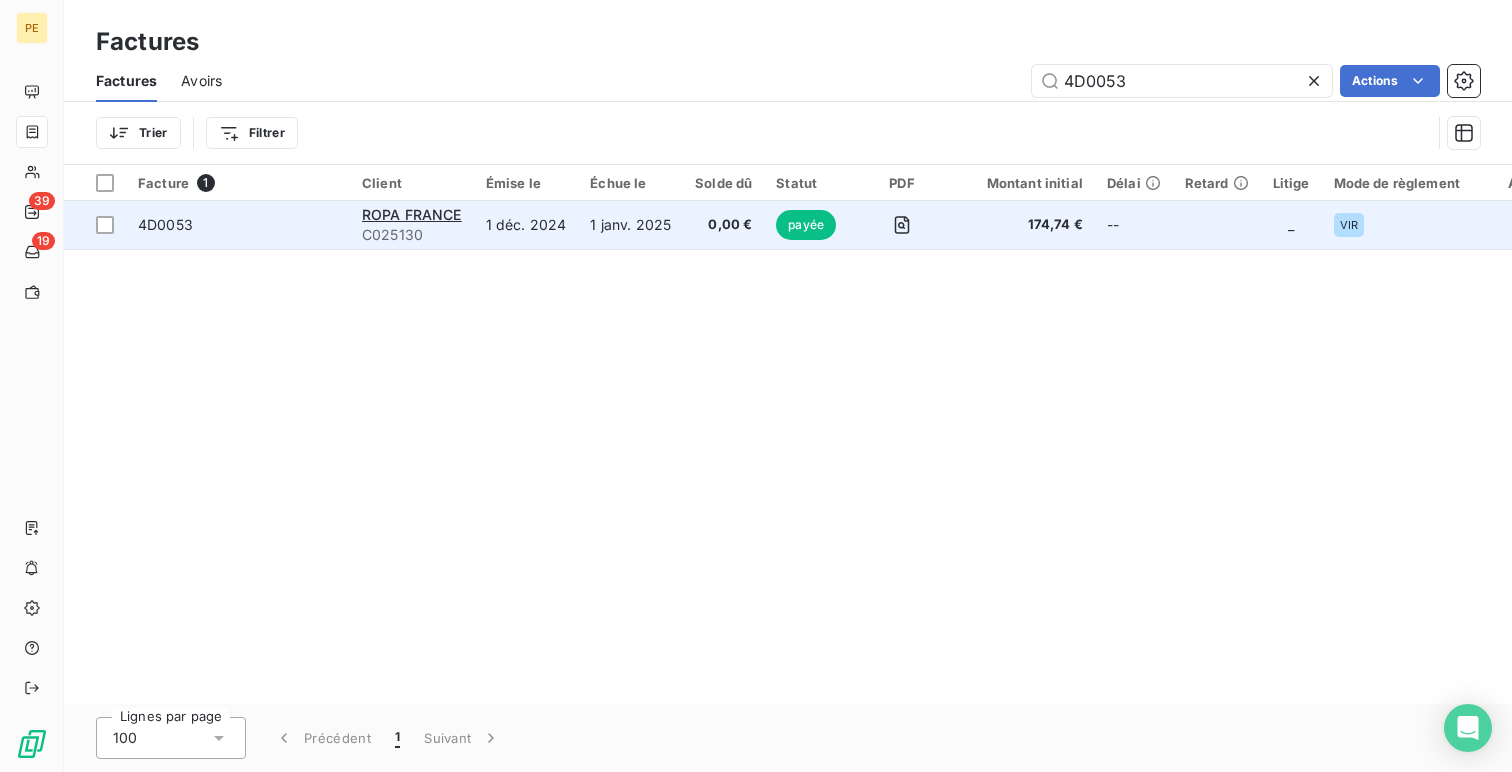 click on "4D0053" at bounding box center [238, 225] 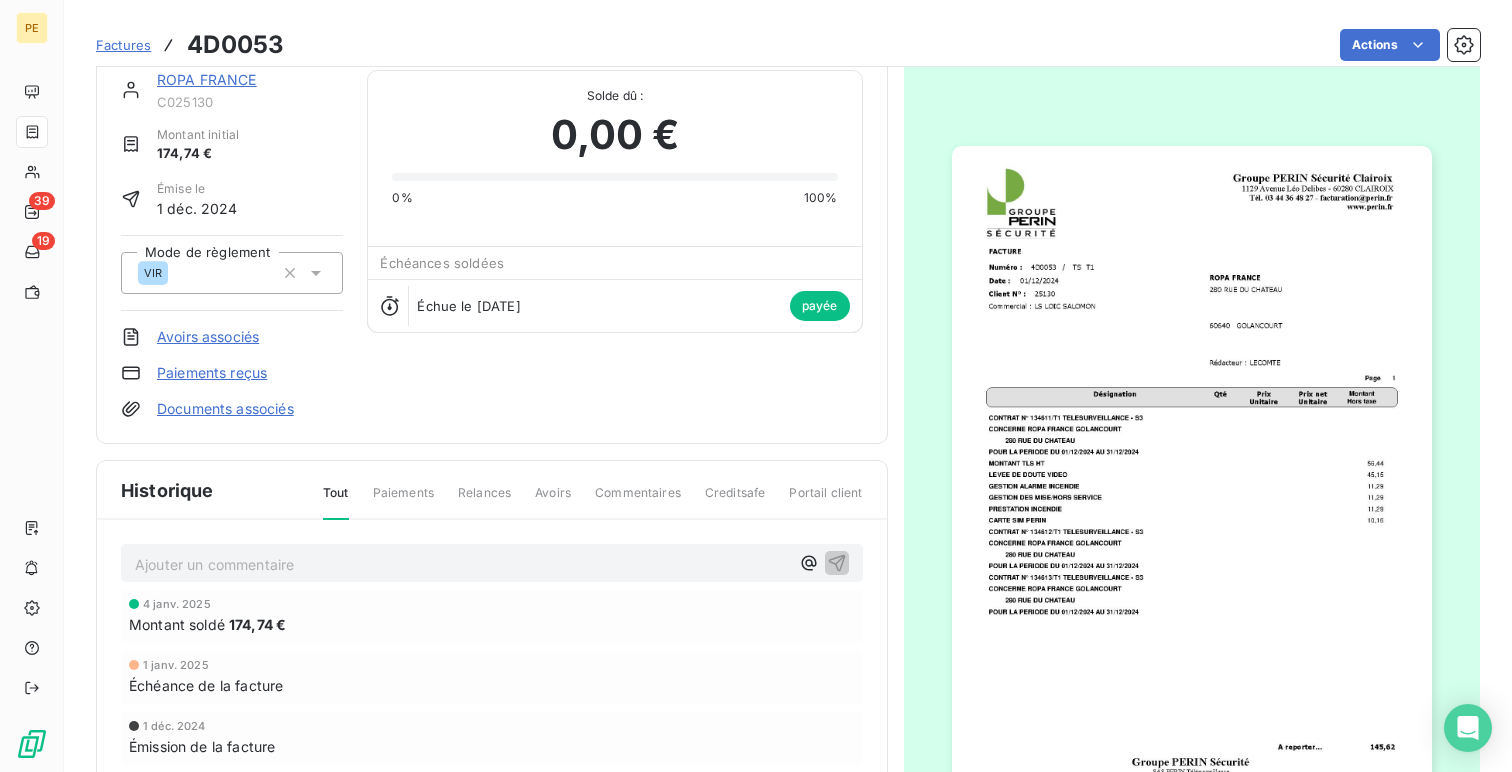 scroll, scrollTop: 0, scrollLeft: 0, axis: both 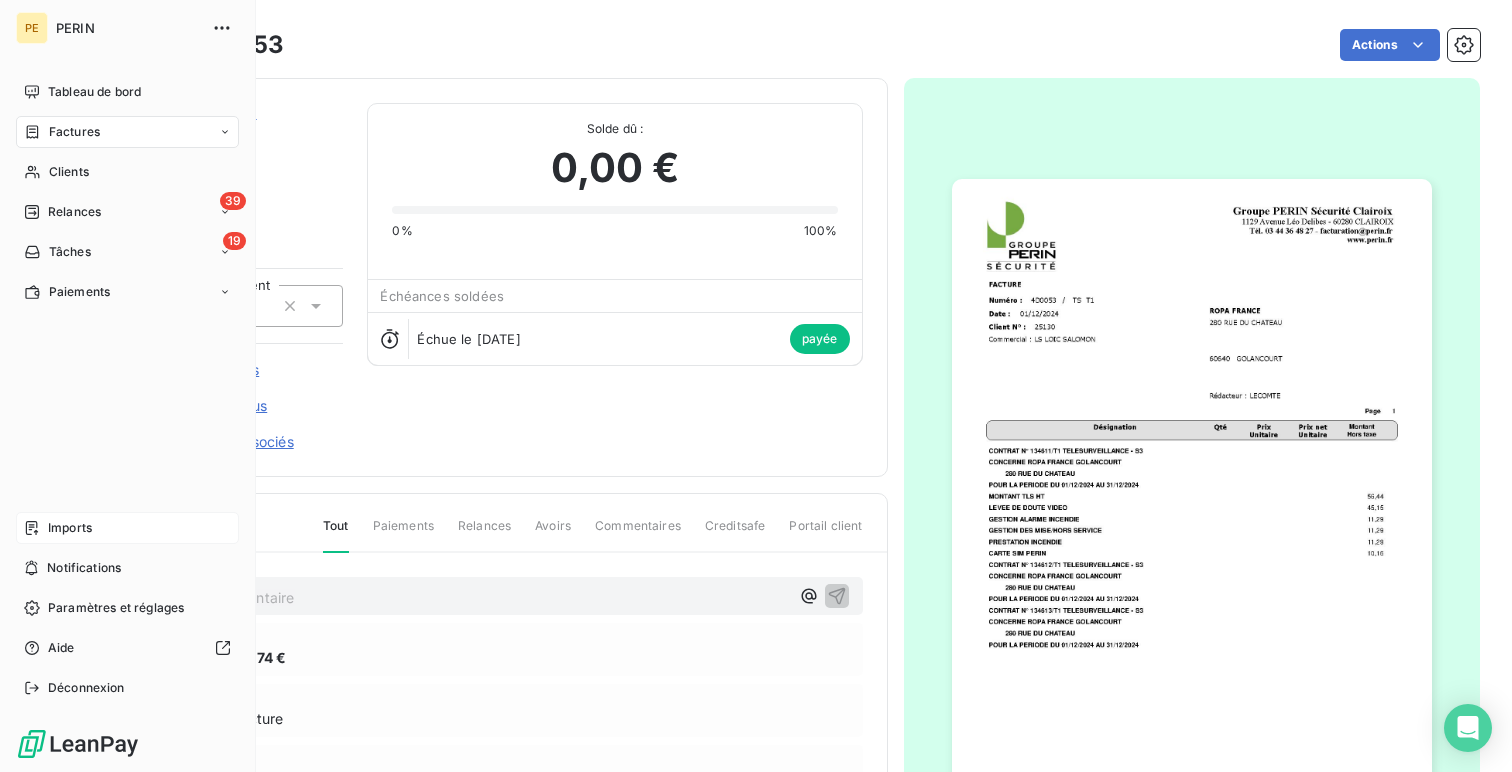 click on "Imports" at bounding box center (127, 528) 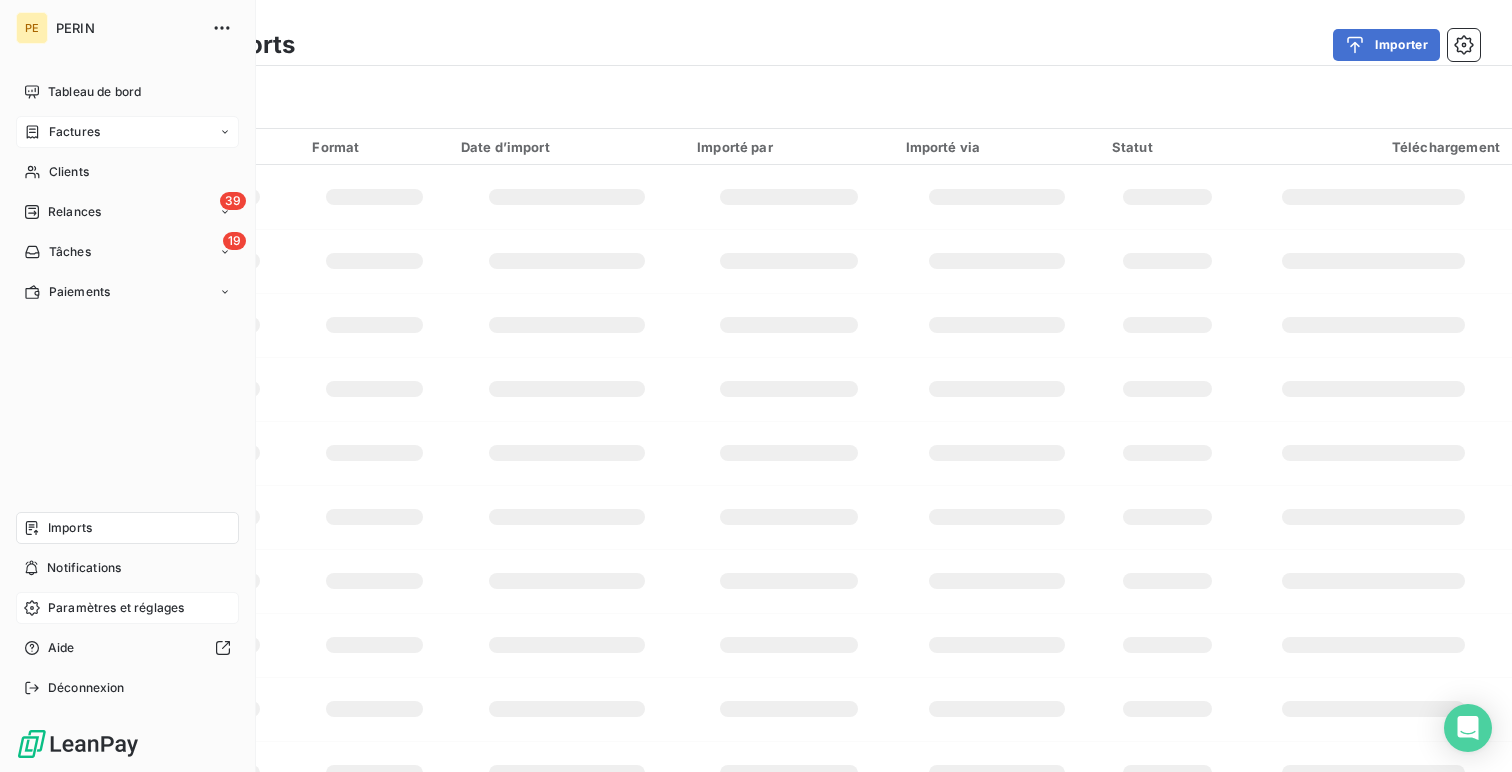 click on "Paramètres et réglages" at bounding box center (116, 608) 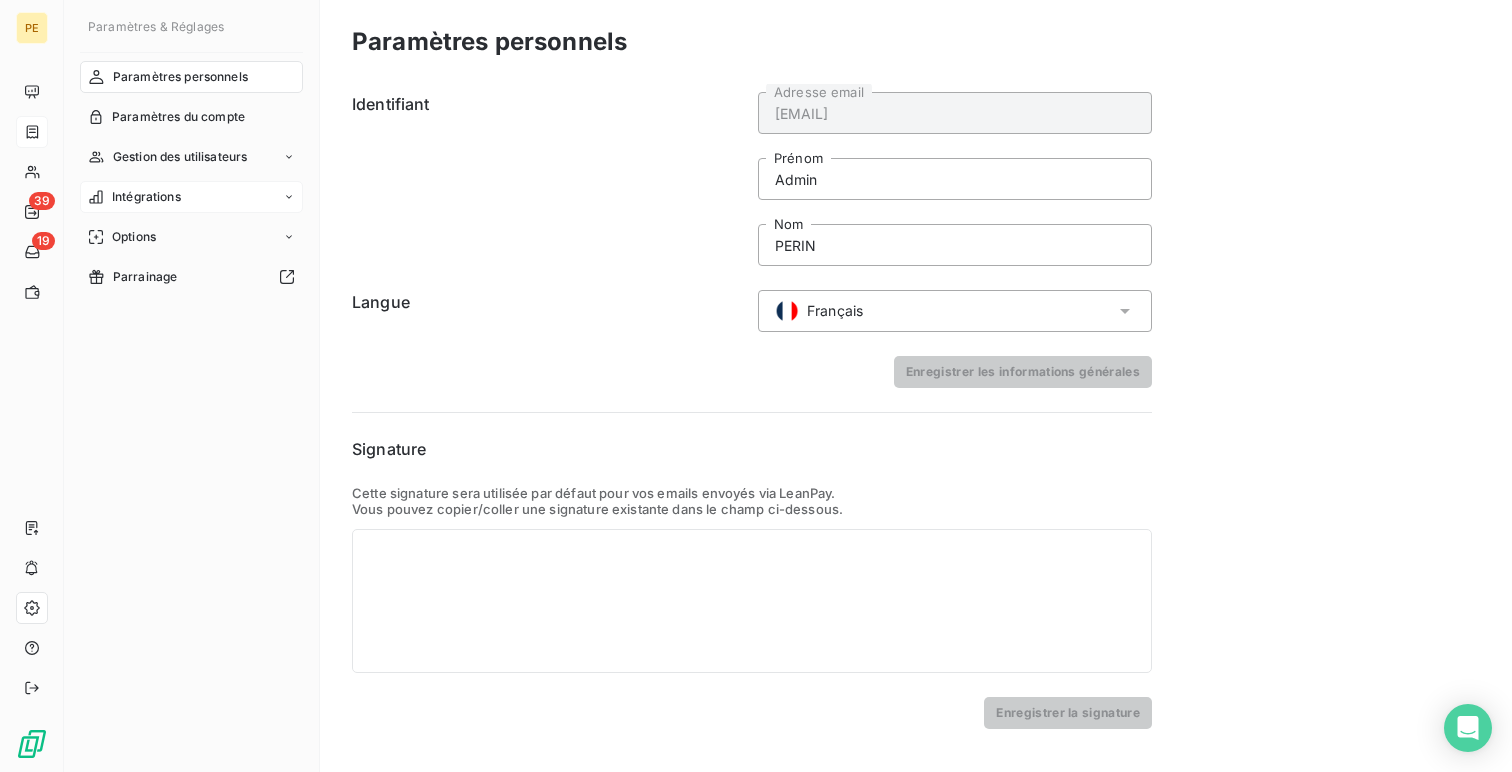 click on "Intégrations" at bounding box center [146, 197] 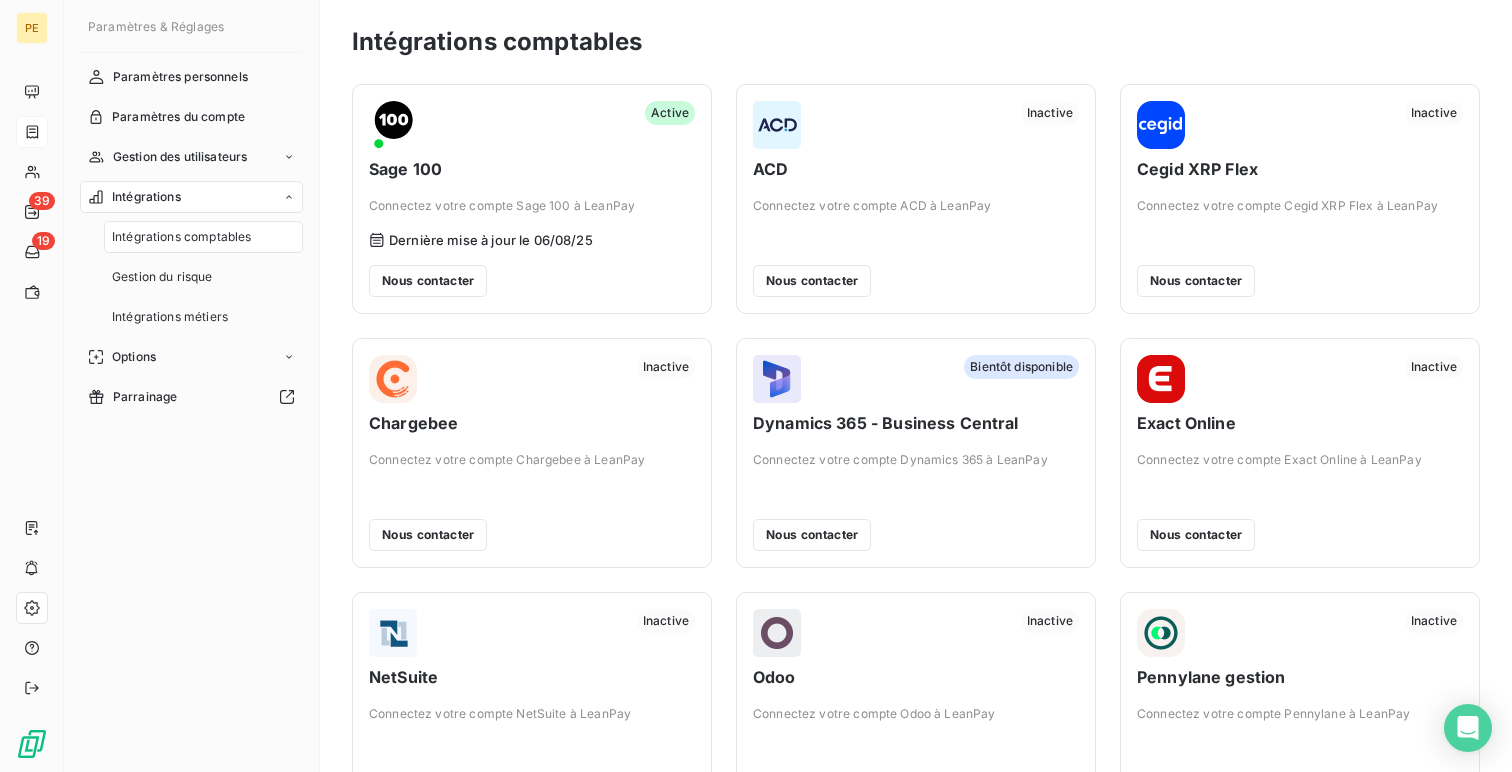 click on "Paramètres & Réglages Paramètres personnels Paramètres du compte Gestion des utilisateurs Intégrations Intégrations comptables Gestion du risque Intégrations métiers Options Parrainage" at bounding box center (192, 386) 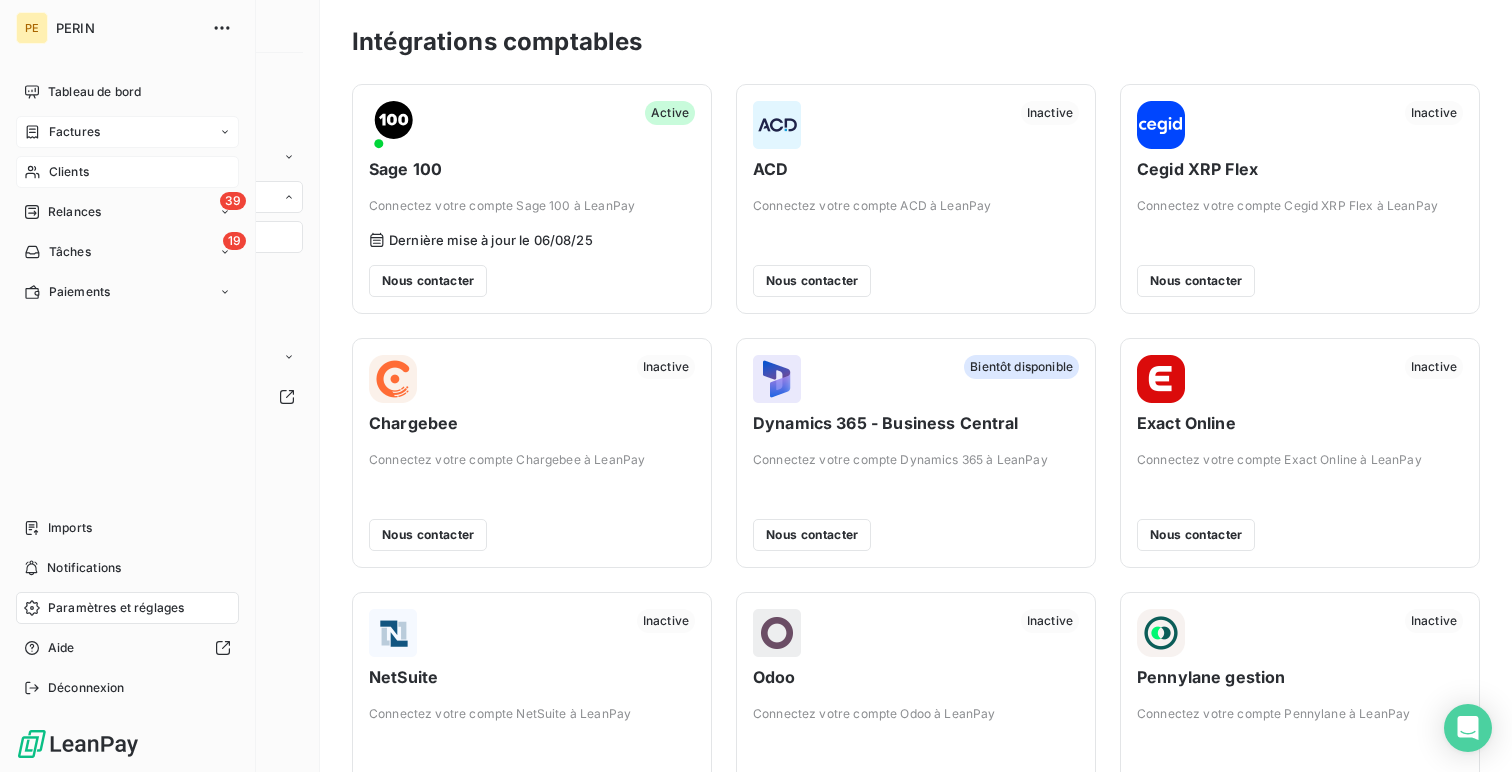 click 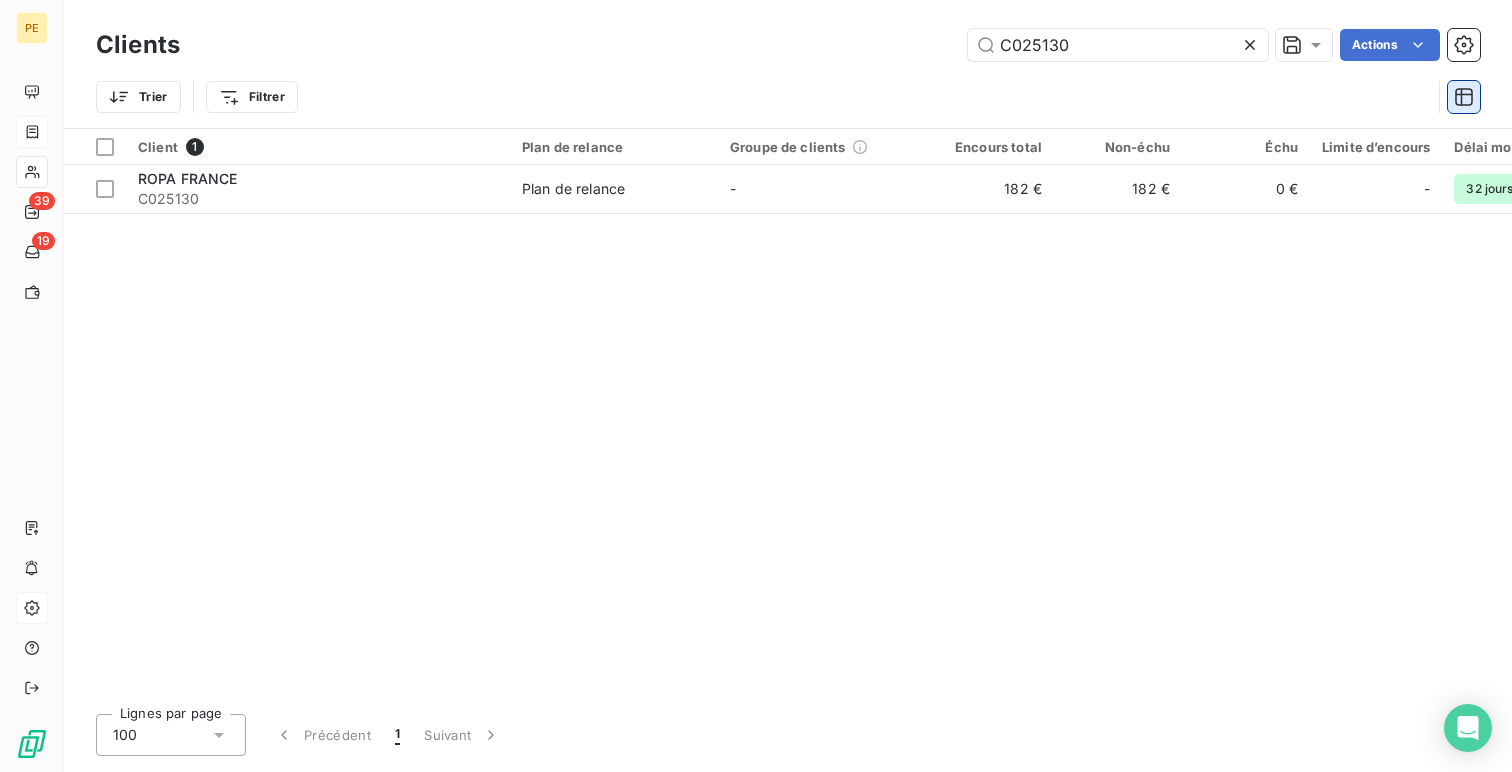 click 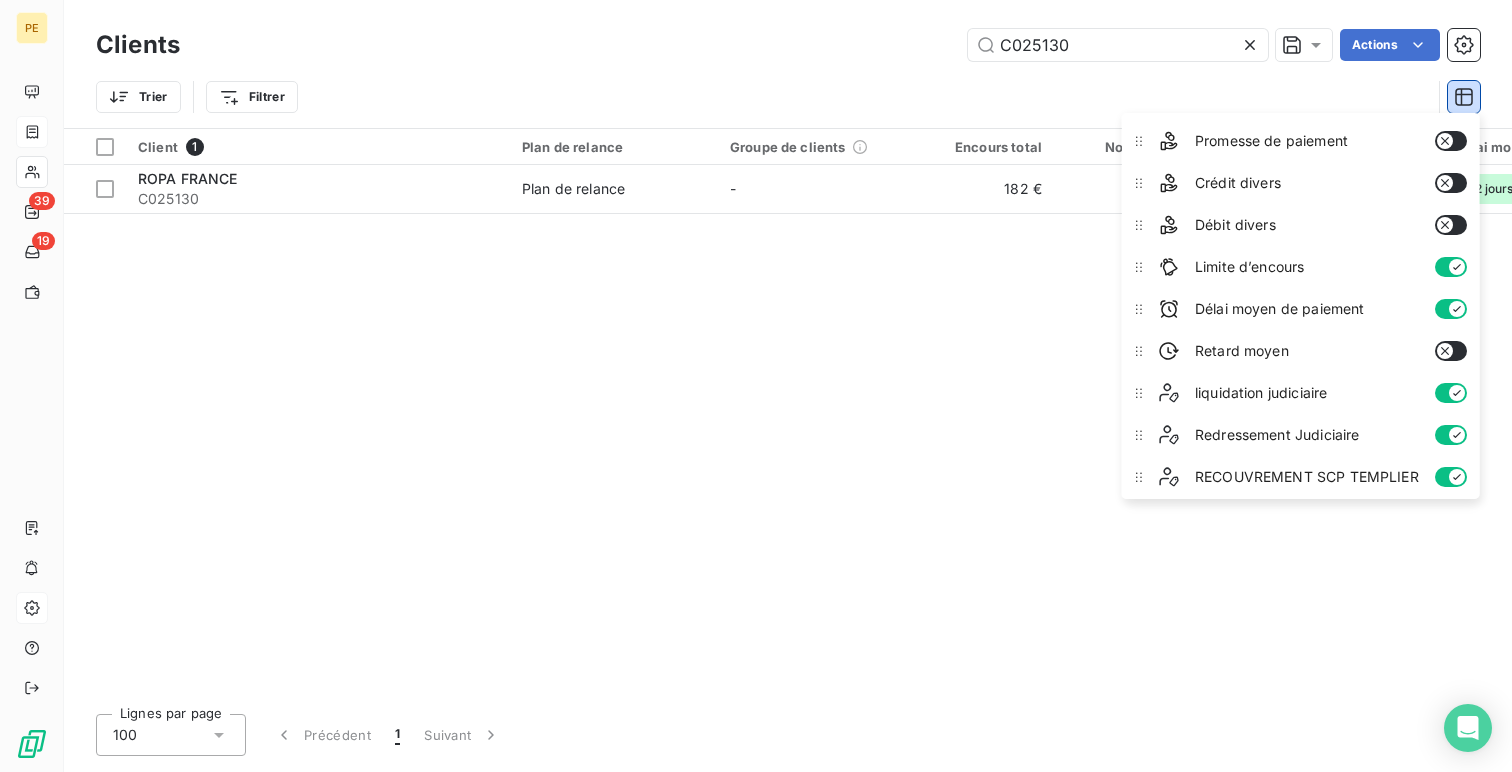 scroll, scrollTop: 376, scrollLeft: 0, axis: vertical 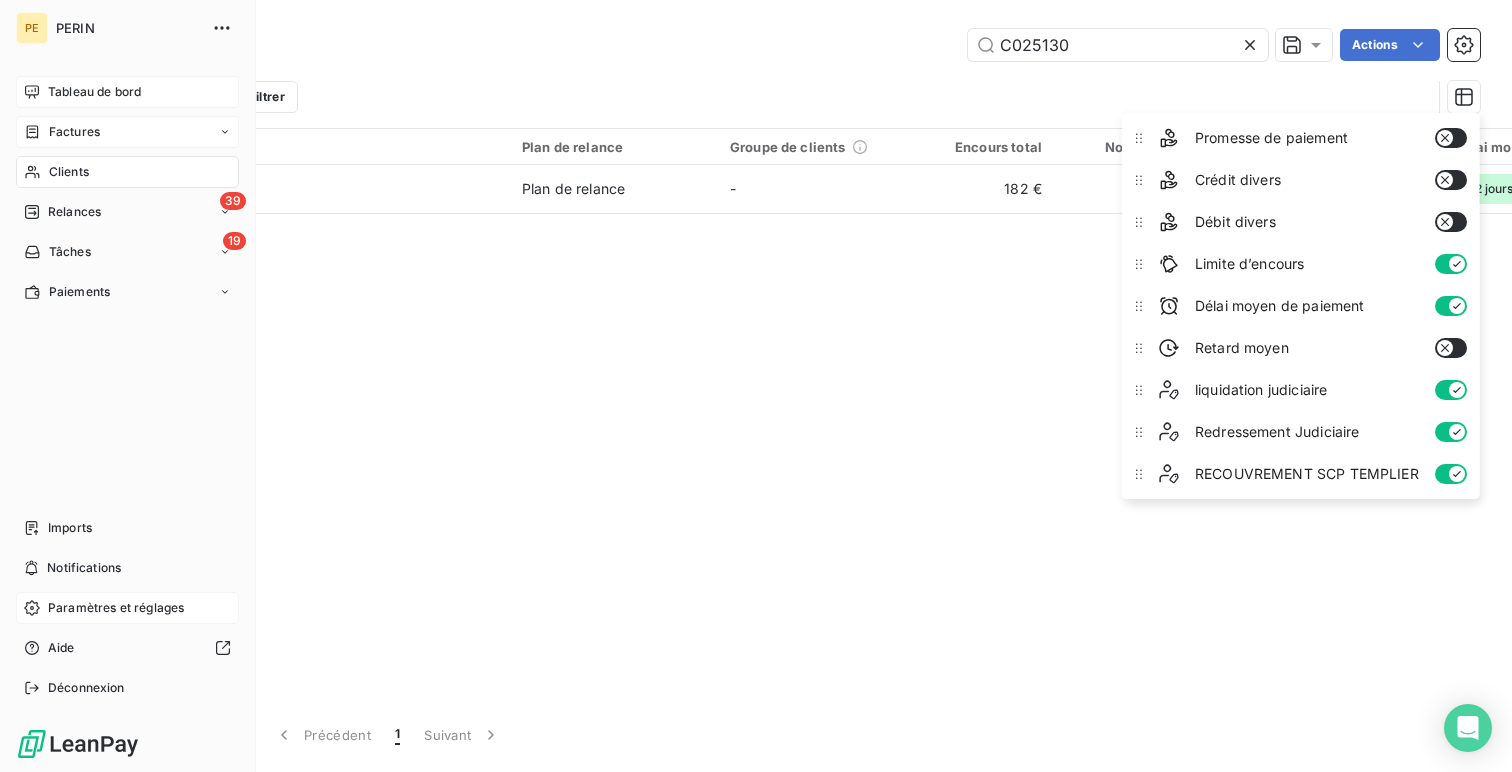 click on "Tableau de bord" at bounding box center [127, 92] 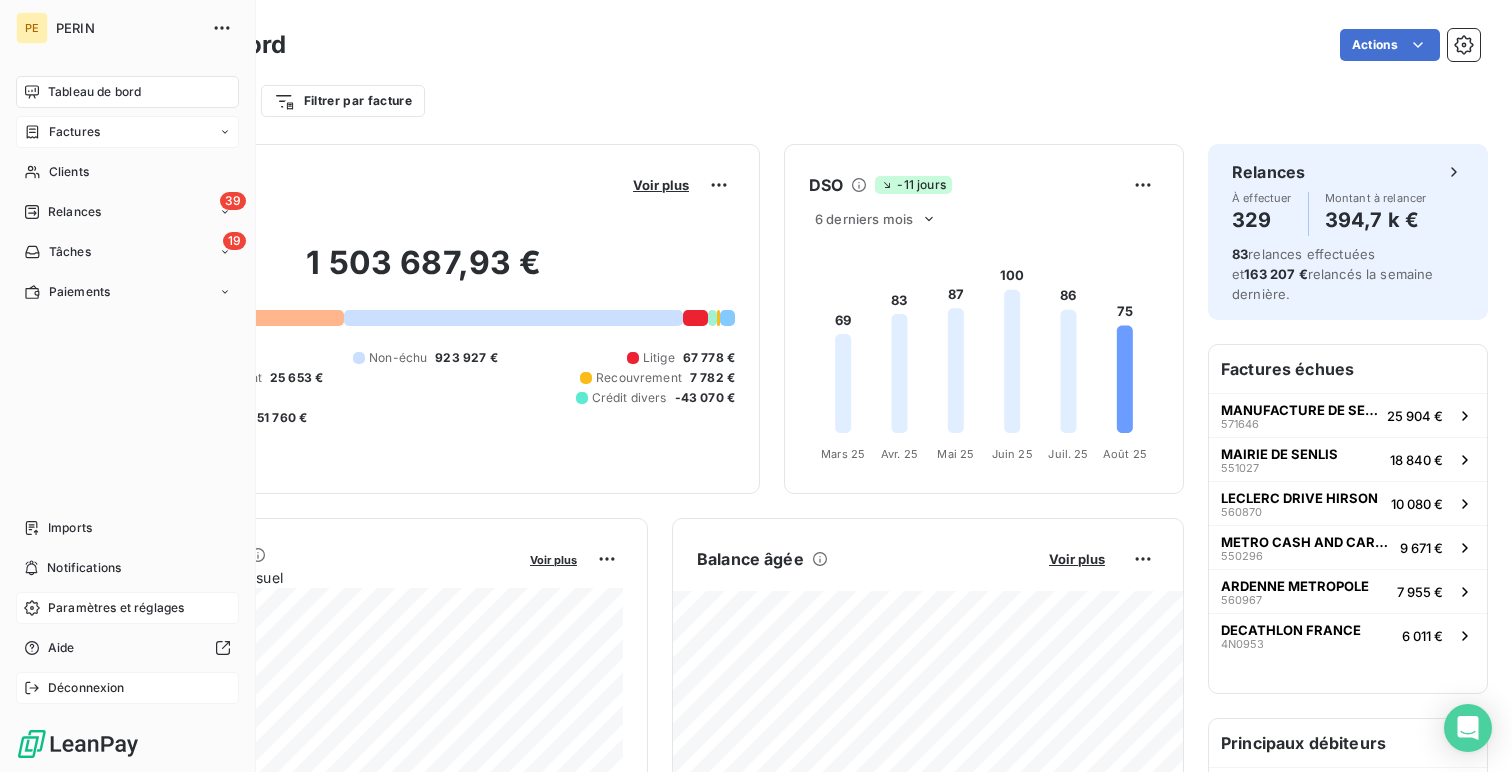 click on "Déconnexion" at bounding box center (86, 688) 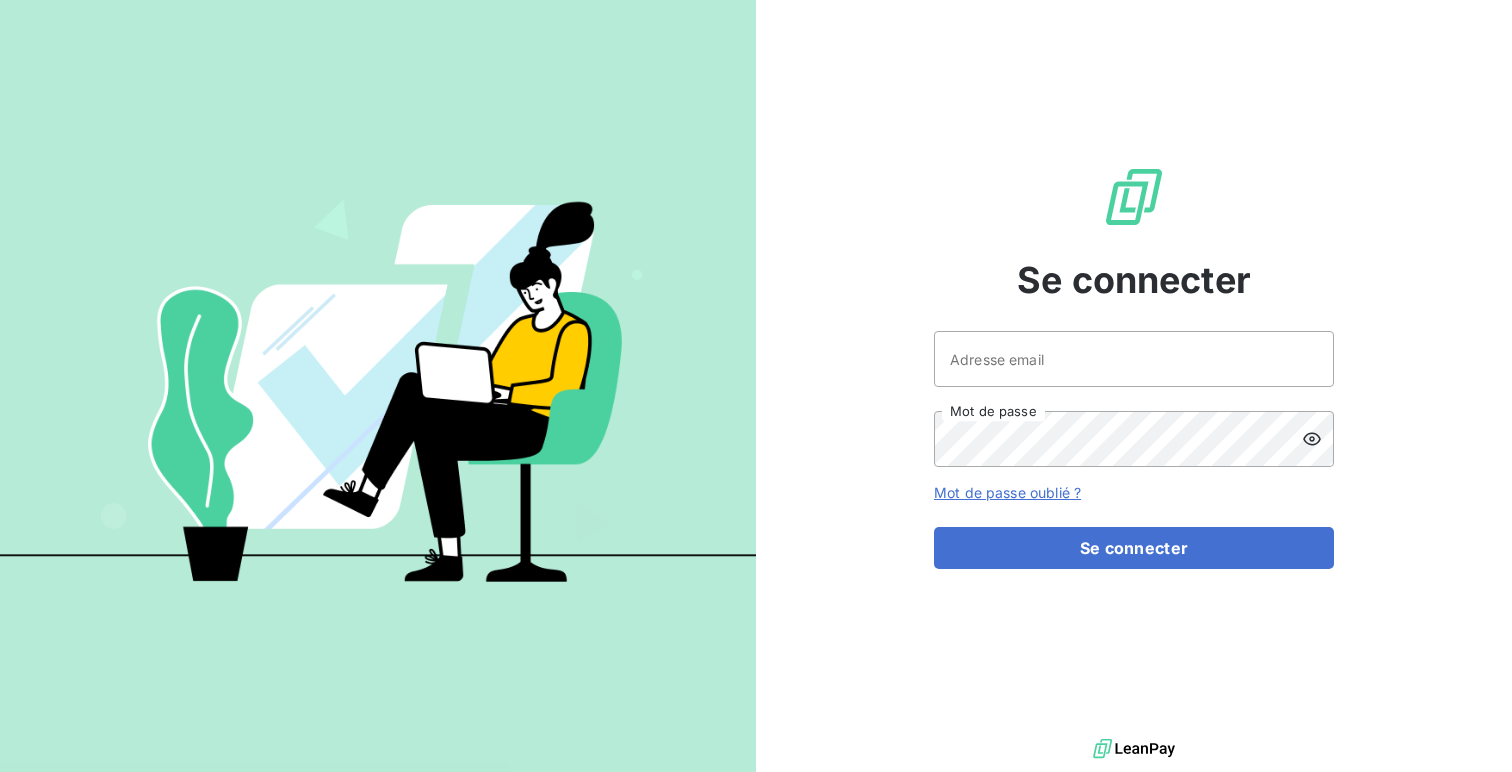 scroll, scrollTop: 0, scrollLeft: 0, axis: both 